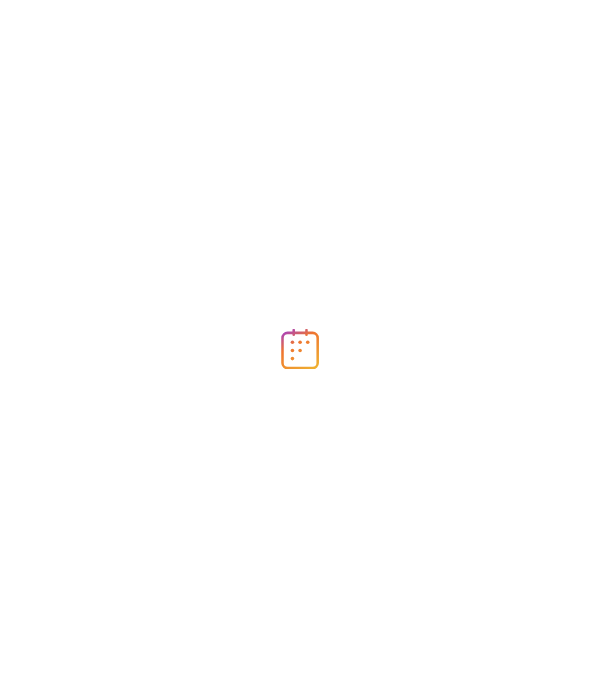 scroll, scrollTop: 0, scrollLeft: 0, axis: both 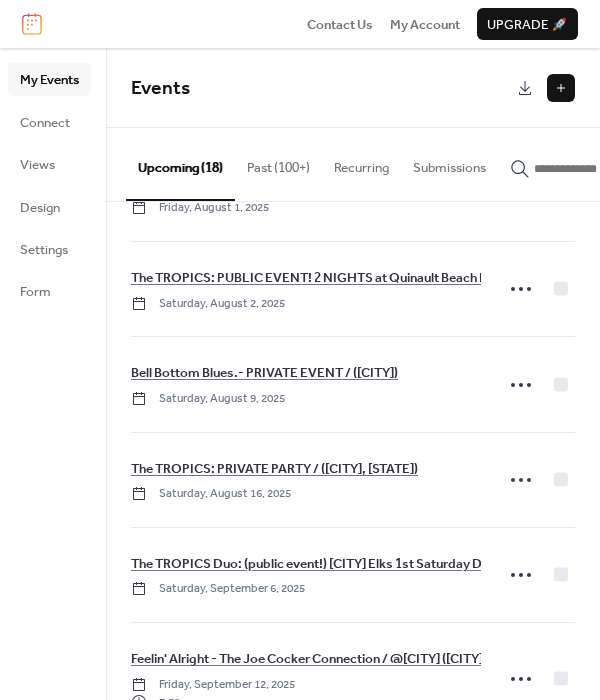 click at bounding box center (561, 88) 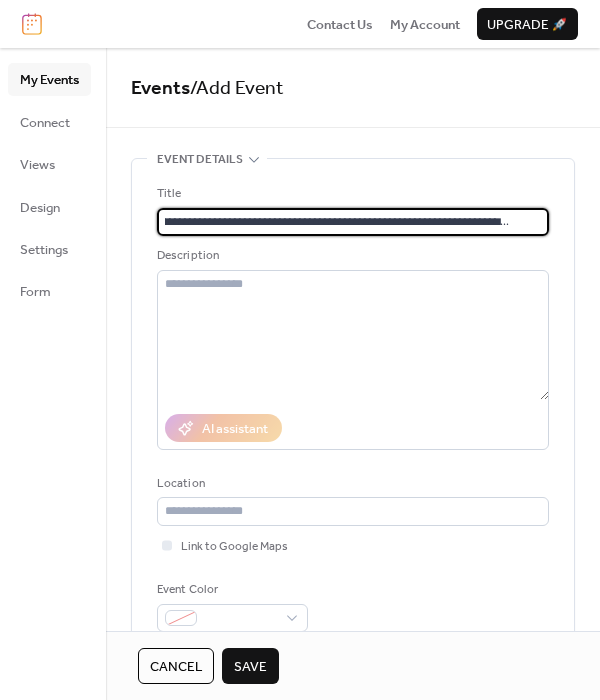 scroll, scrollTop: 0, scrollLeft: 59, axis: horizontal 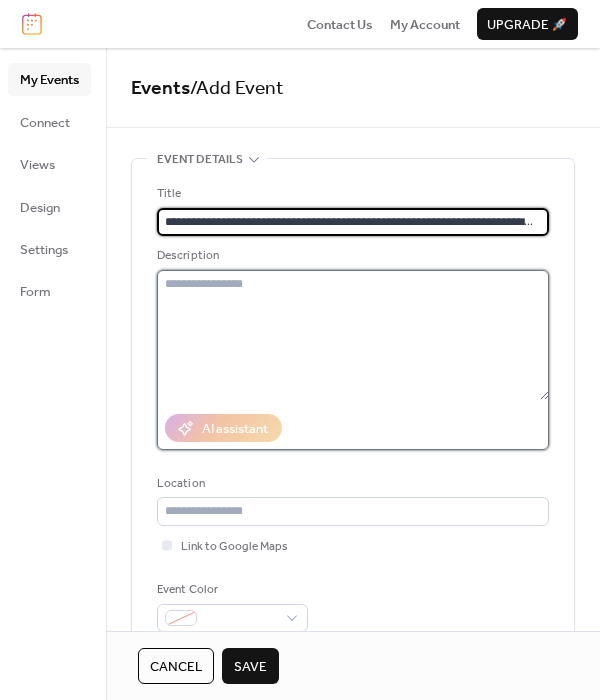 click at bounding box center [353, 335] 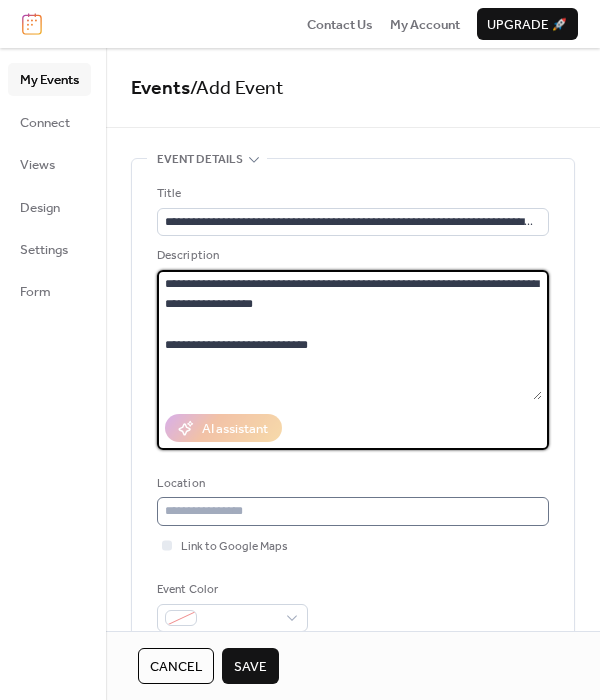 type on "**********" 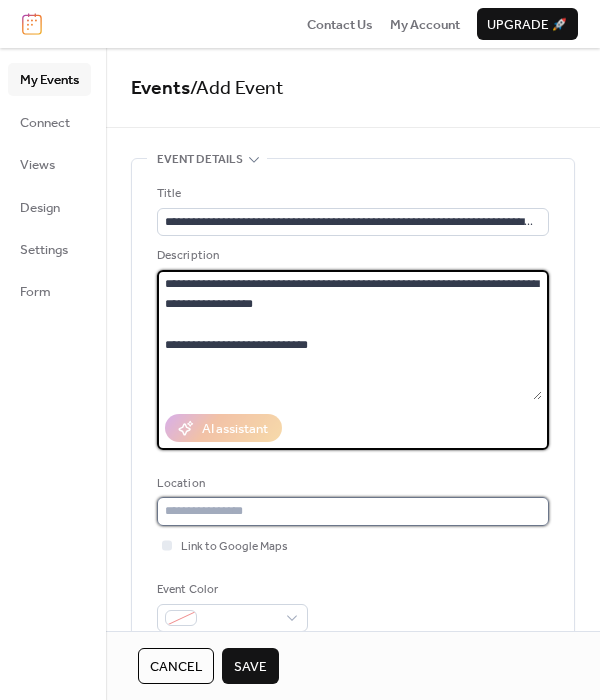 click at bounding box center [353, 511] 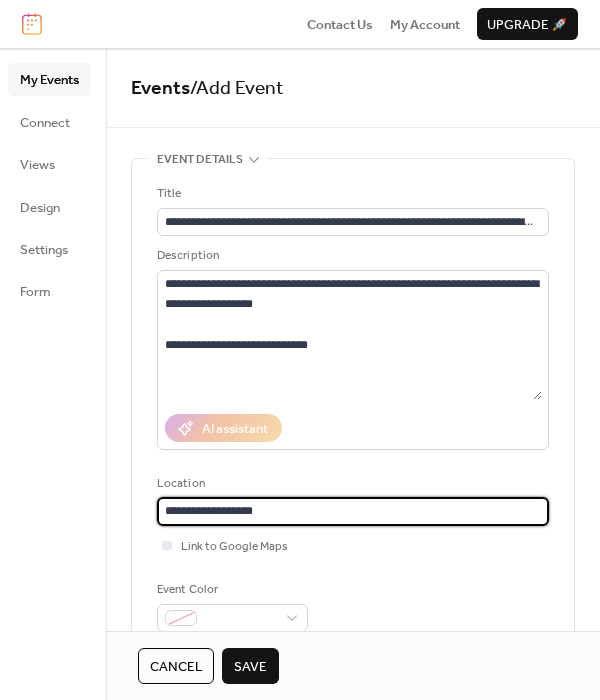 type on "**********" 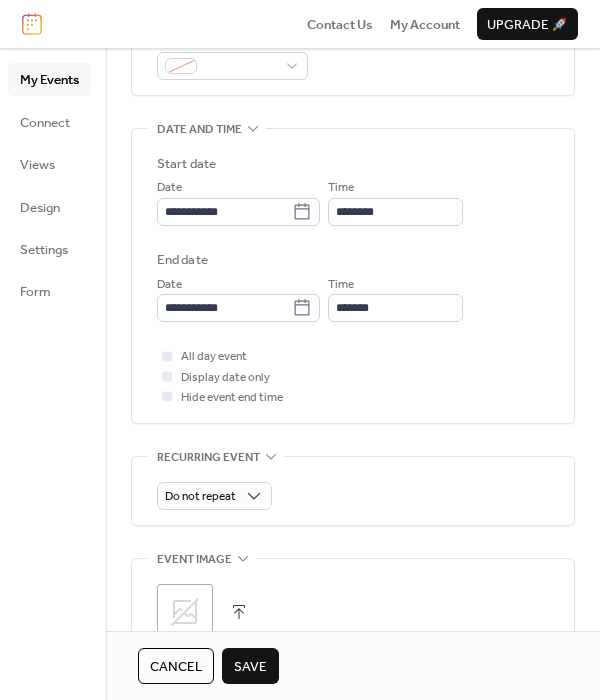 scroll, scrollTop: 554, scrollLeft: 0, axis: vertical 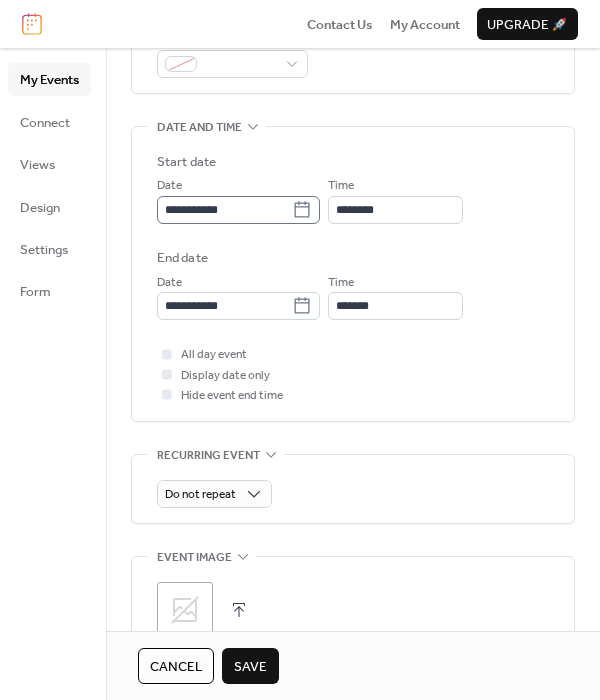 click 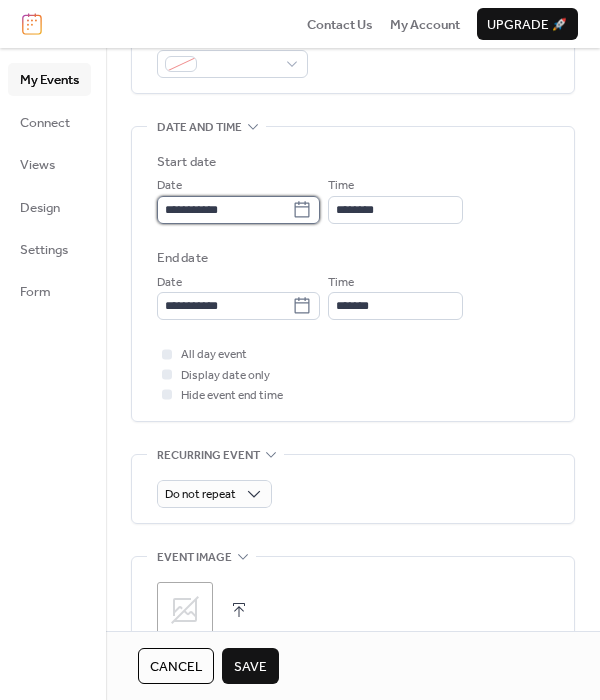 click on "**********" at bounding box center [224, 210] 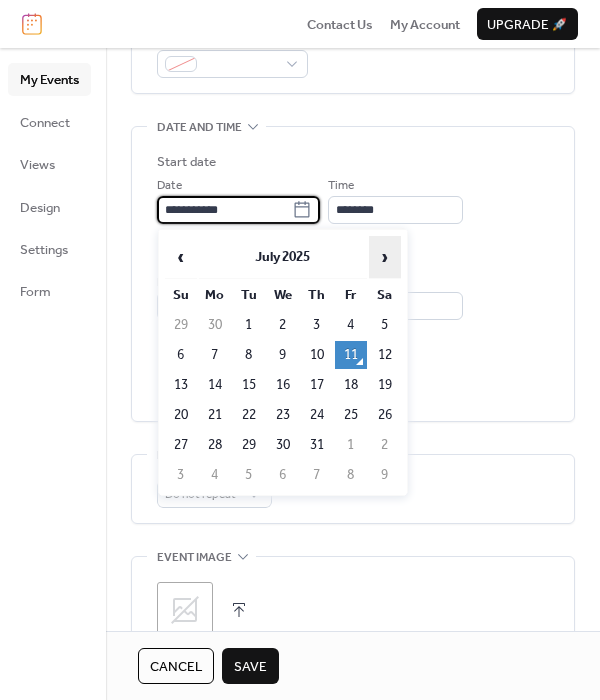 click on "›" at bounding box center [385, 257] 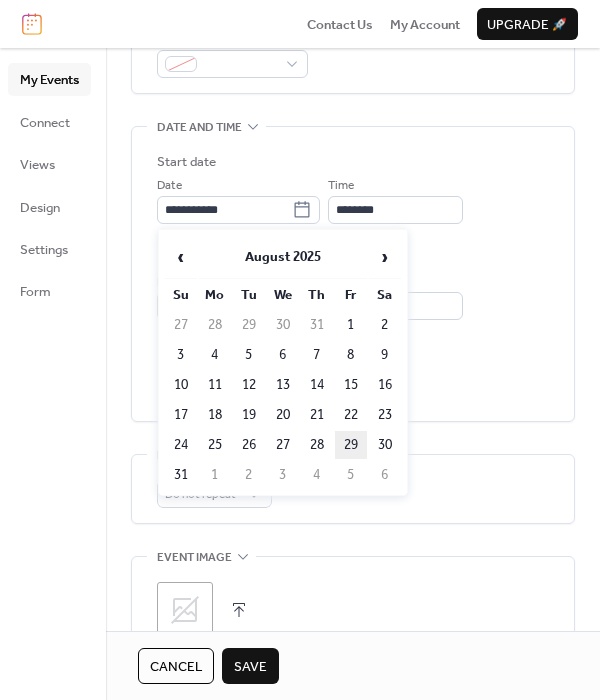 click on "29" at bounding box center (351, 445) 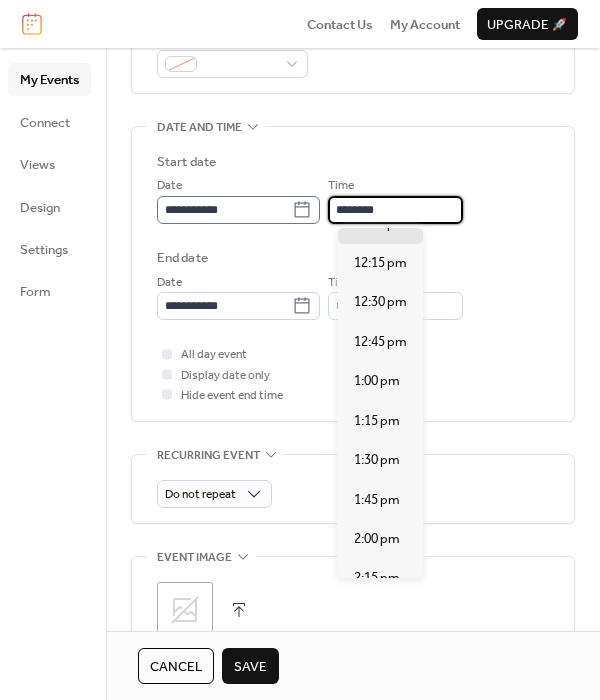 drag, startPoint x: 401, startPoint y: 205, endPoint x: 299, endPoint y: 196, distance: 102.396286 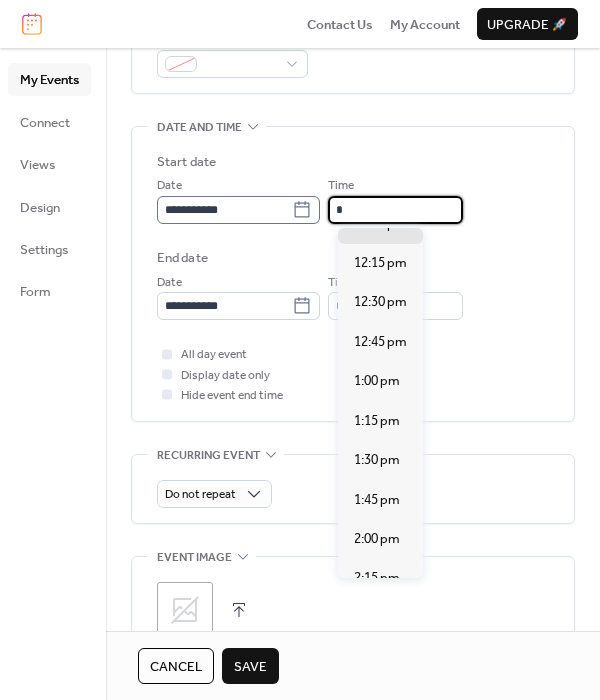 scroll, scrollTop: 957, scrollLeft: 0, axis: vertical 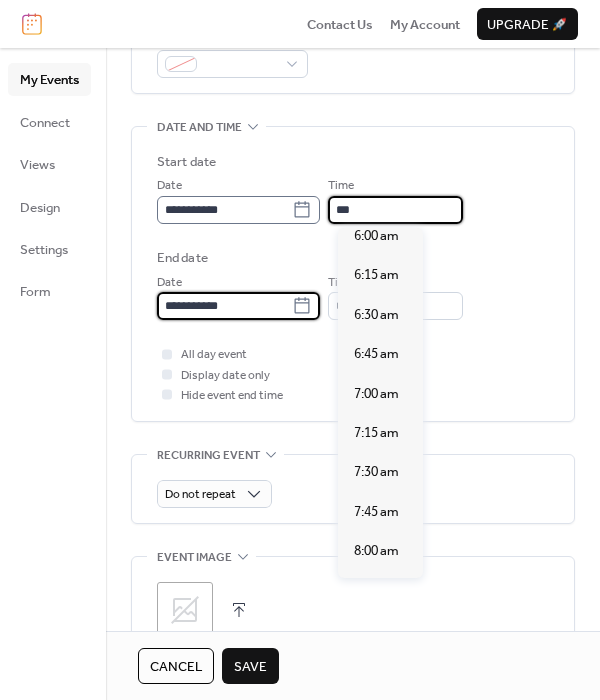 type on "*******" 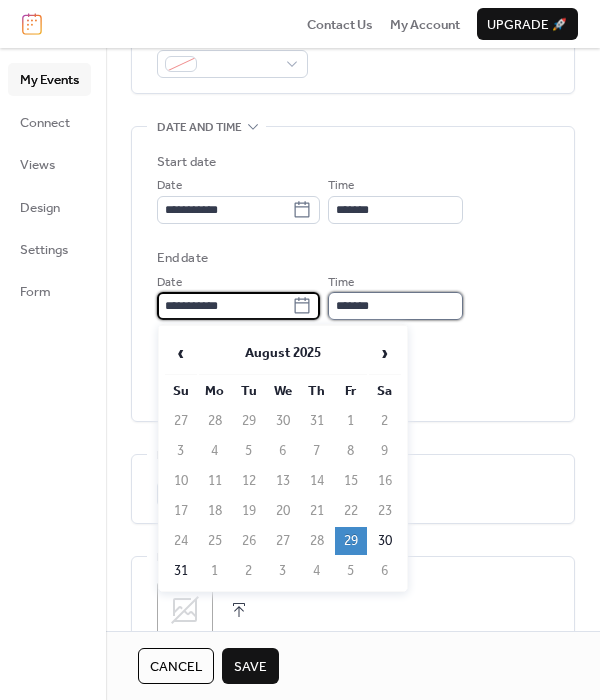 click on "*******" at bounding box center (395, 306) 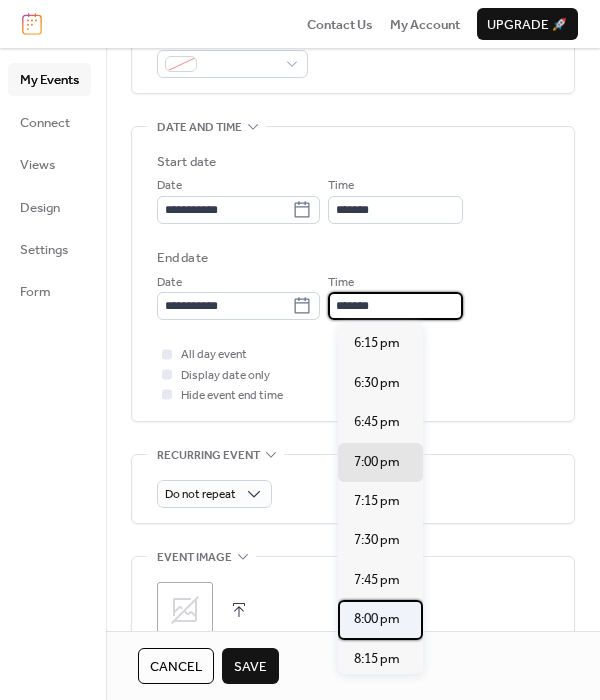 click on "8:00 pm" at bounding box center (377, 619) 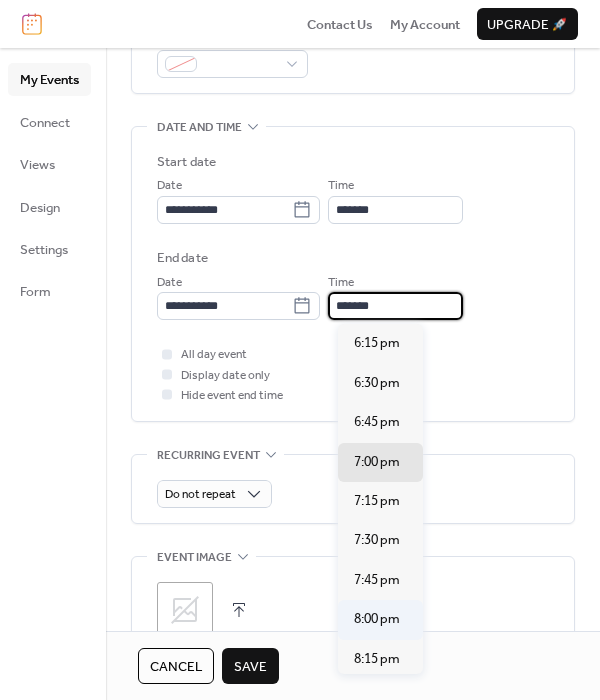 type on "*******" 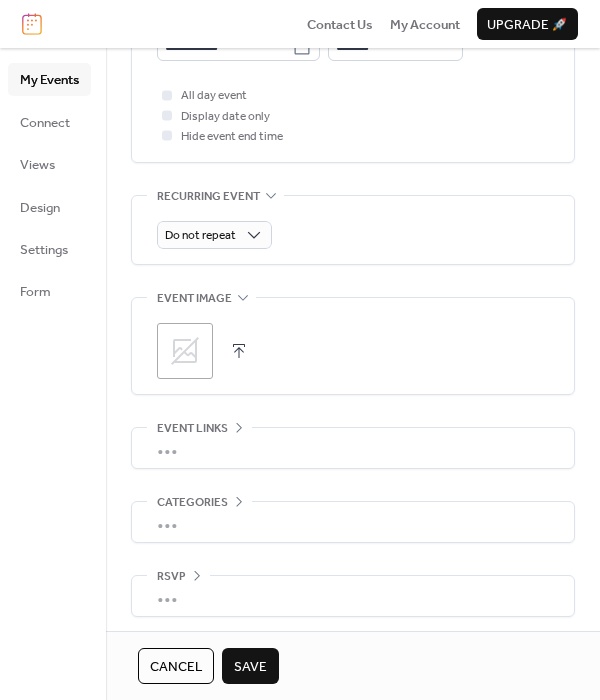 scroll, scrollTop: 819, scrollLeft: 0, axis: vertical 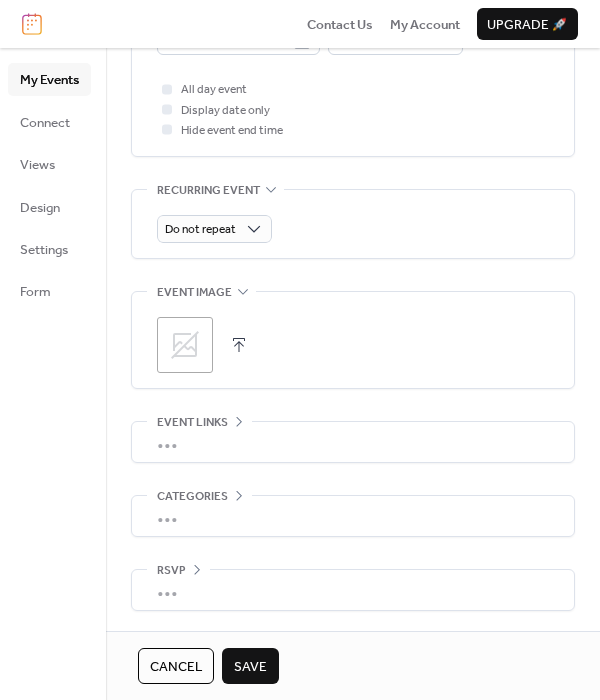 click 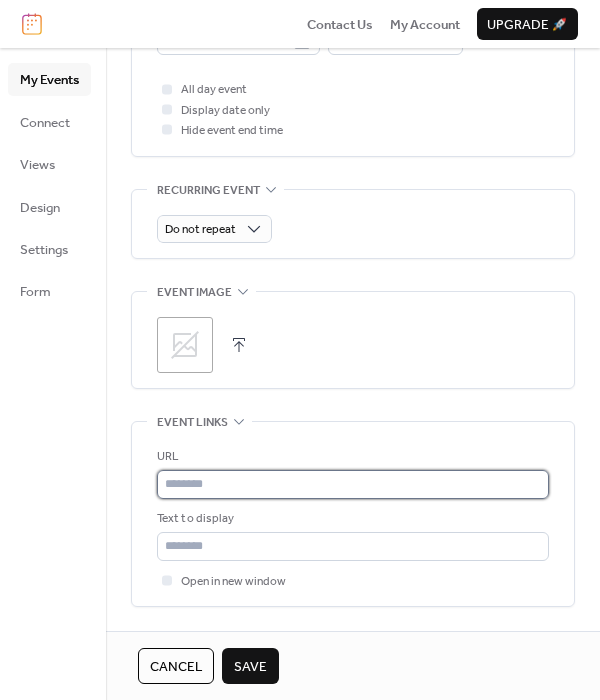 click at bounding box center (353, 484) 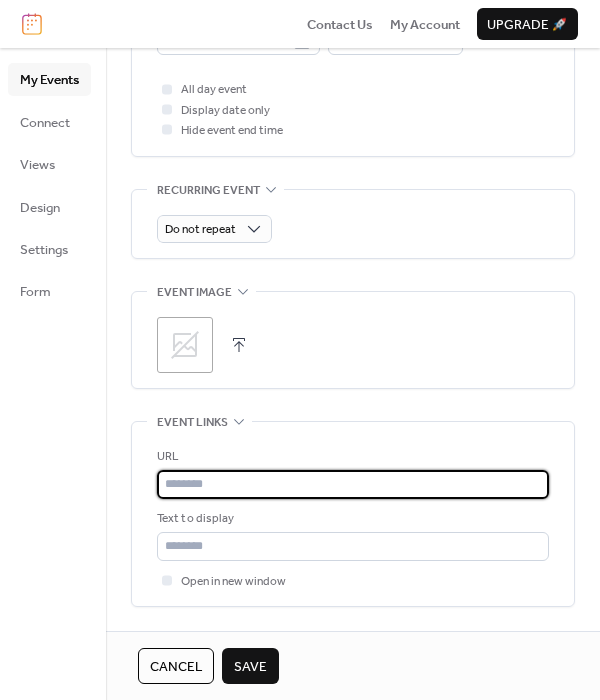 paste on "**********" 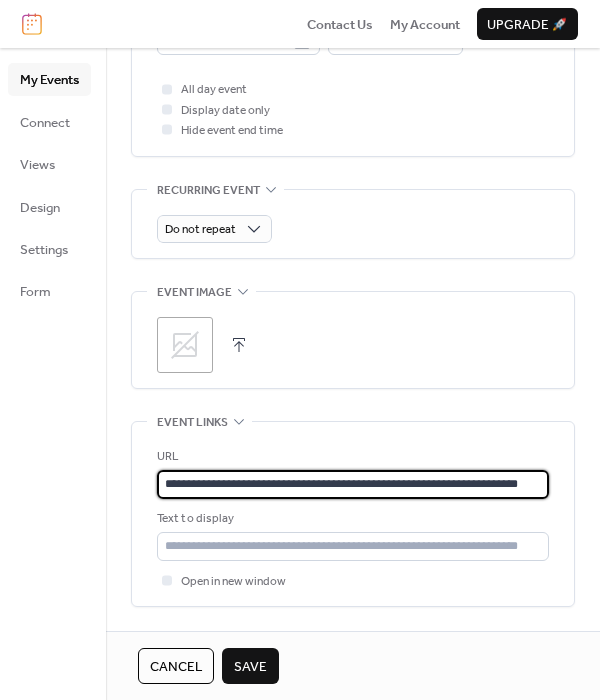 scroll, scrollTop: 0, scrollLeft: 18, axis: horizontal 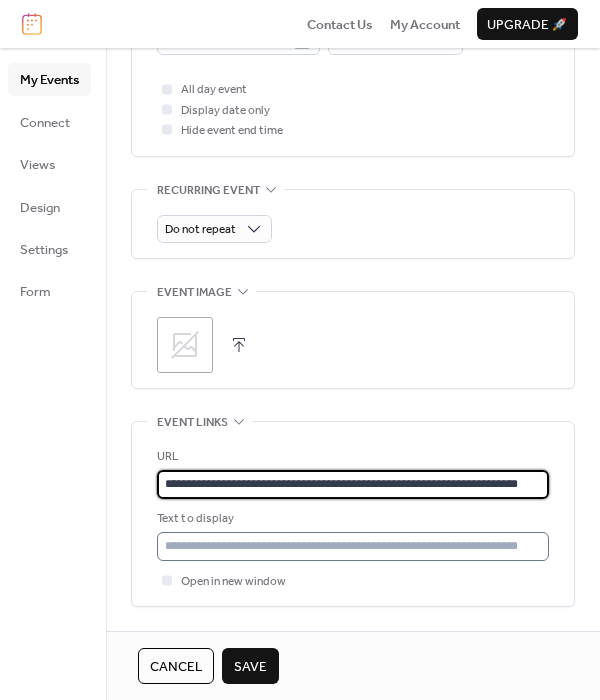 type on "**********" 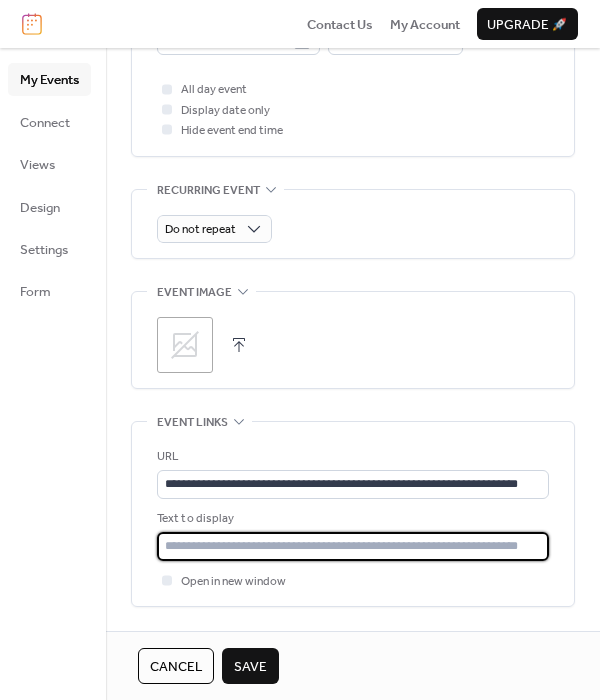 click at bounding box center [353, 546] 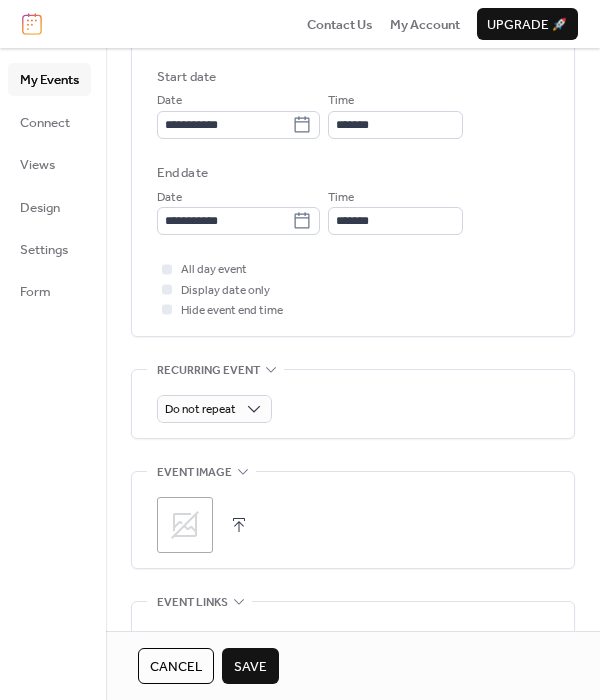 scroll, scrollTop: 591, scrollLeft: 0, axis: vertical 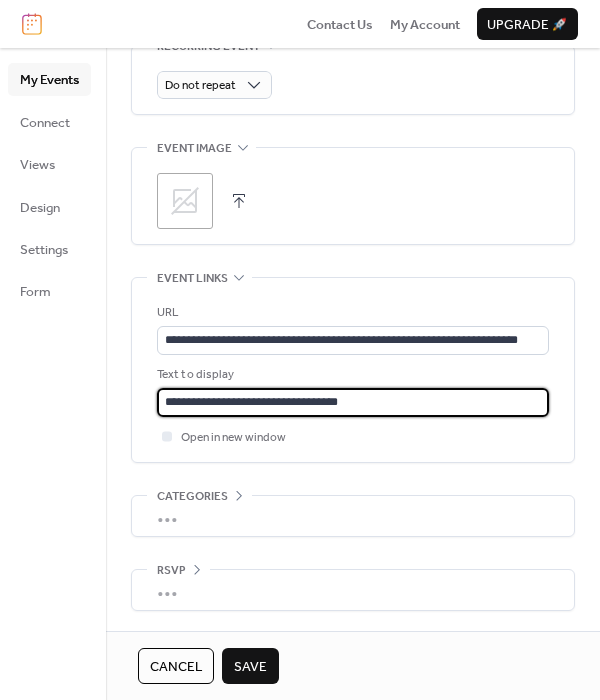 type on "**********" 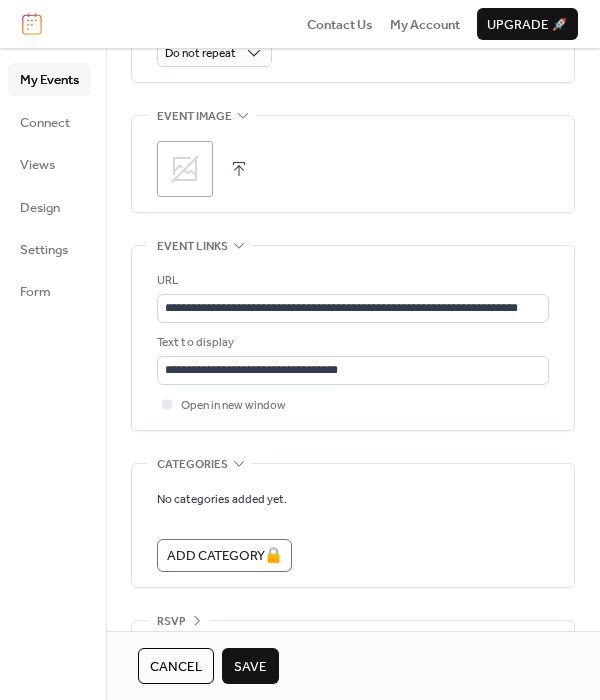 scroll, scrollTop: 1042, scrollLeft: 0, axis: vertical 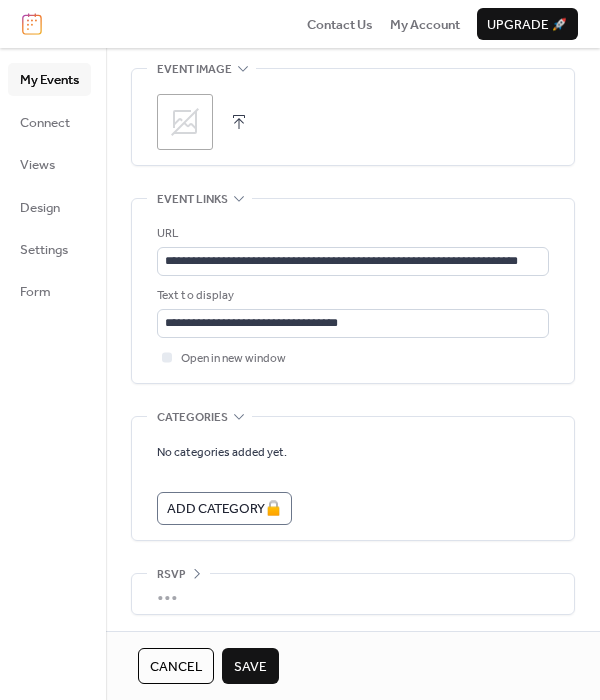 click at bounding box center (239, 122) 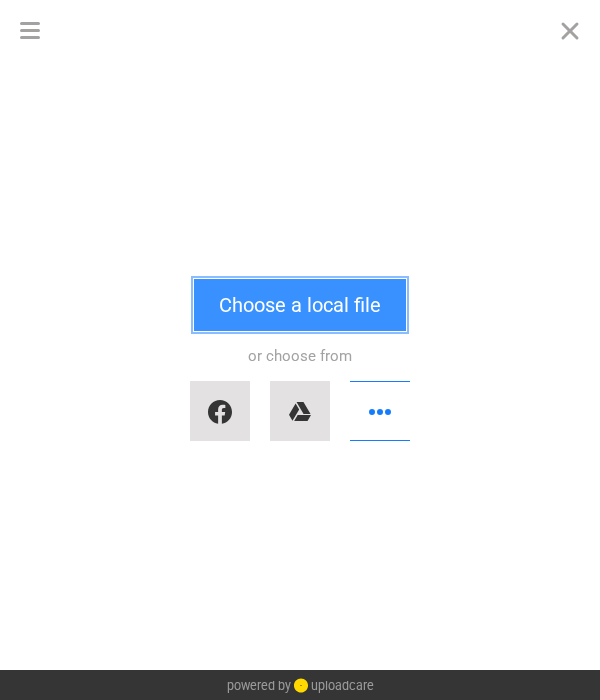 click on "Choose a local file" at bounding box center (300, 305) 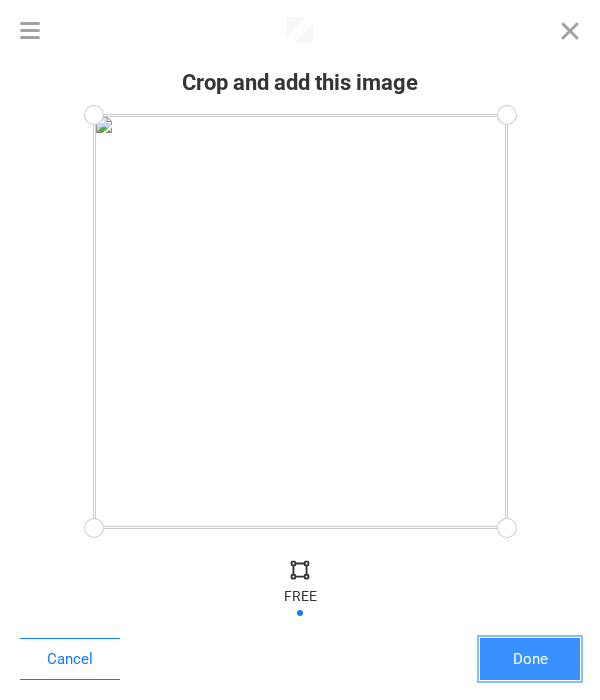 click on "Done" at bounding box center (530, 659) 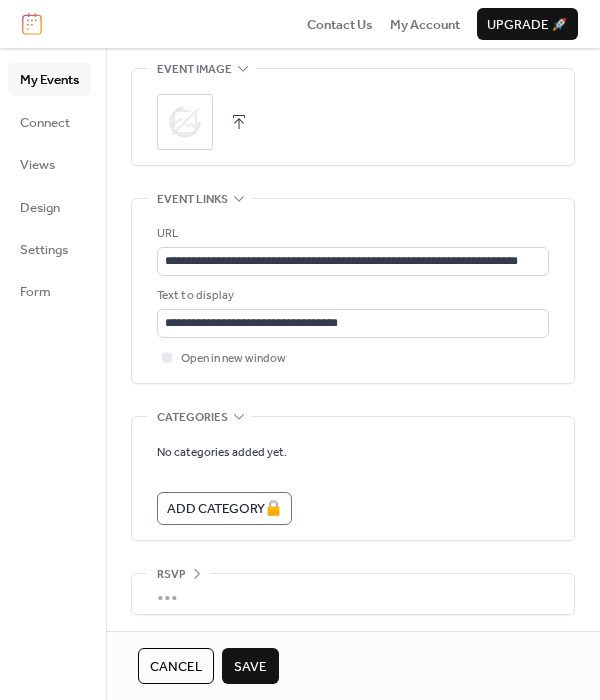 click on "Save" at bounding box center (250, 667) 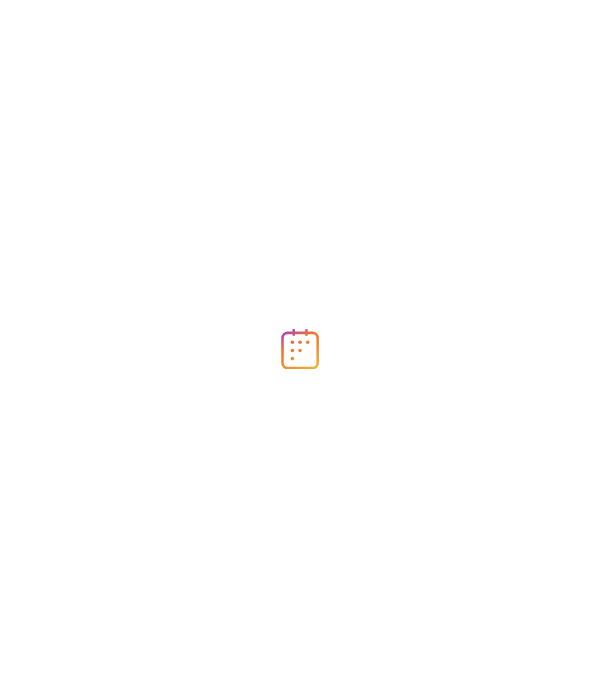scroll, scrollTop: 0, scrollLeft: 0, axis: both 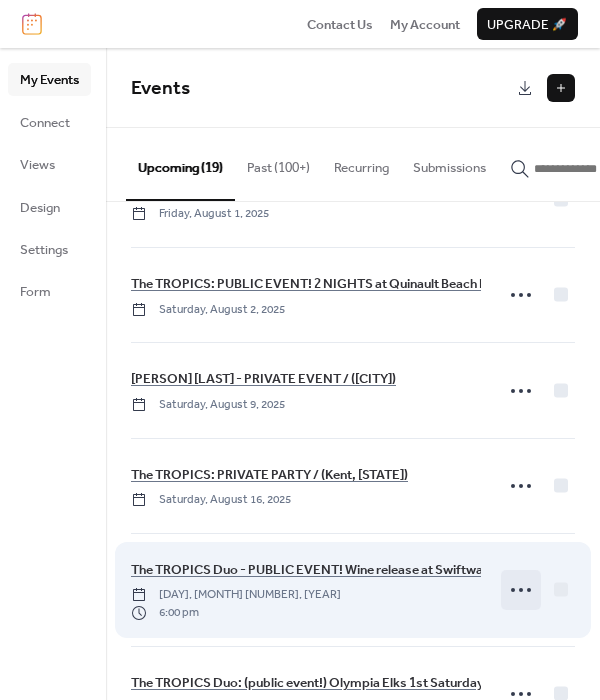 click 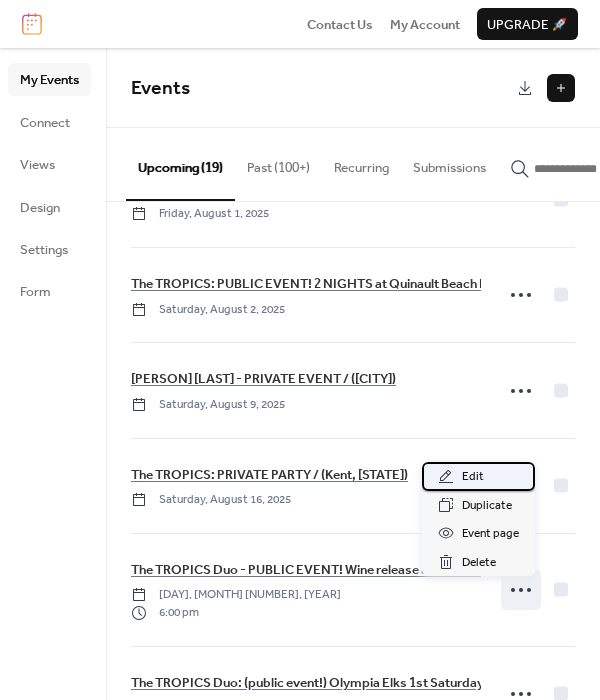 click on "Edit" at bounding box center [473, 477] 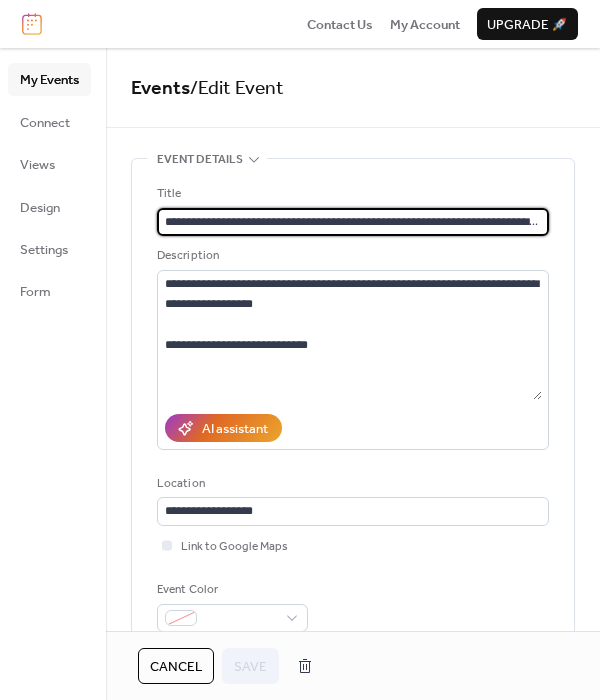 scroll, scrollTop: 0, scrollLeft: 59, axis: horizontal 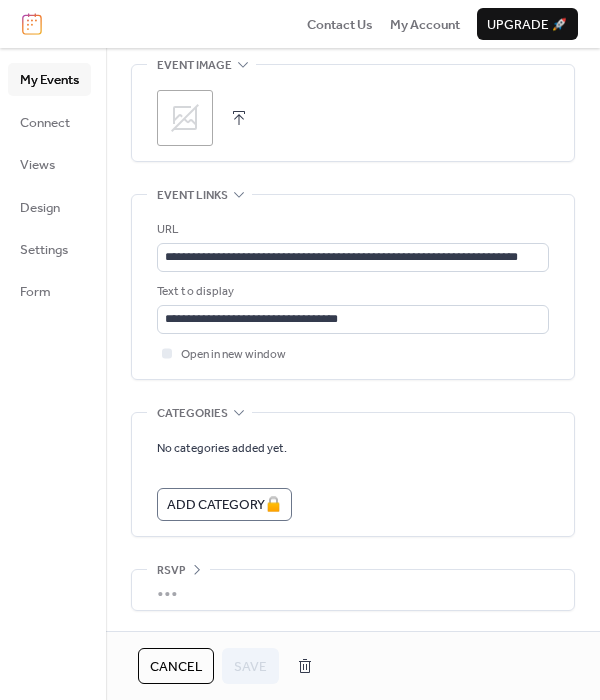 click at bounding box center [239, 118] 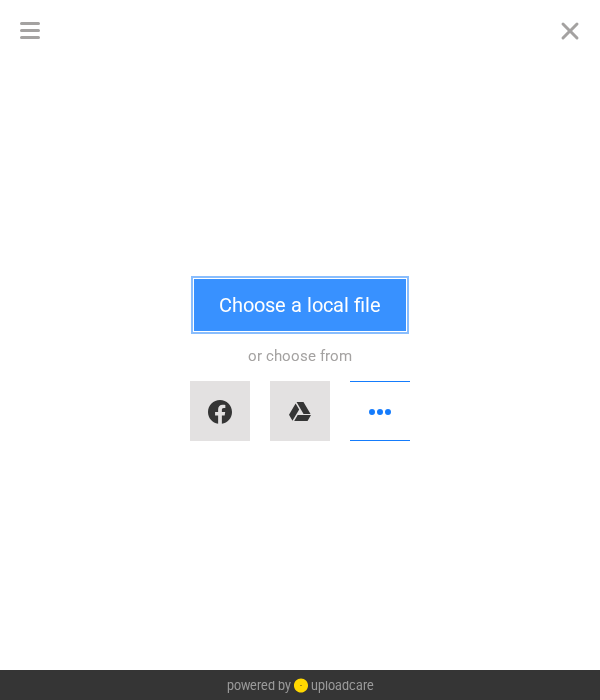 click on "Choose a local file" at bounding box center [300, 305] 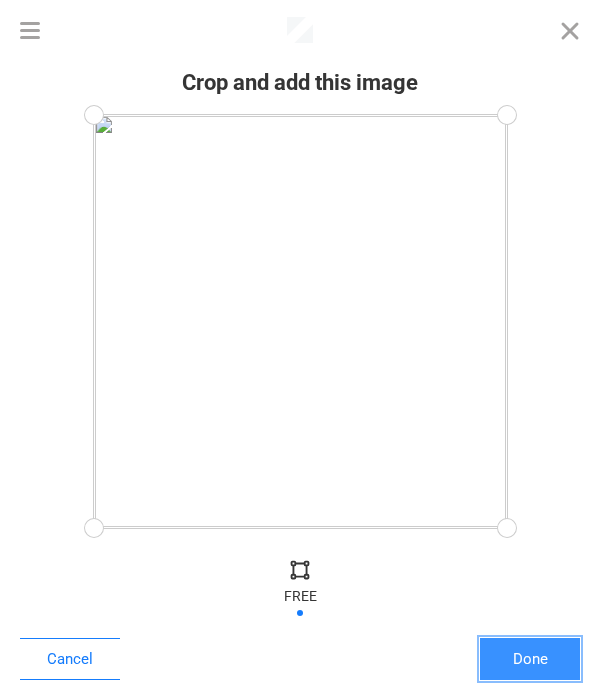 click on "Done" at bounding box center (530, 659) 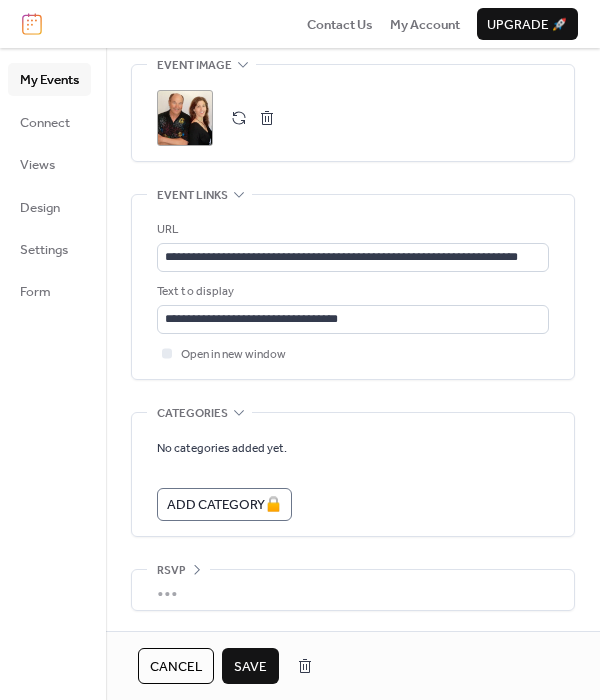 click on "Save" at bounding box center (250, 667) 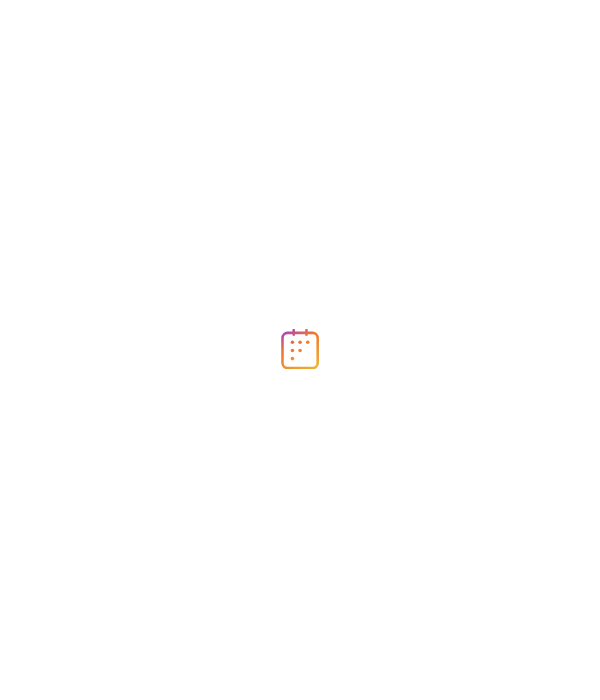 scroll, scrollTop: 0, scrollLeft: 0, axis: both 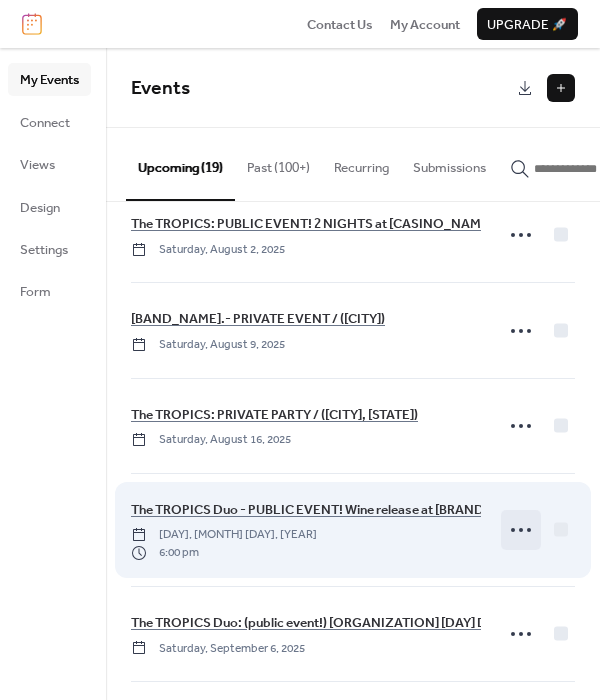 click 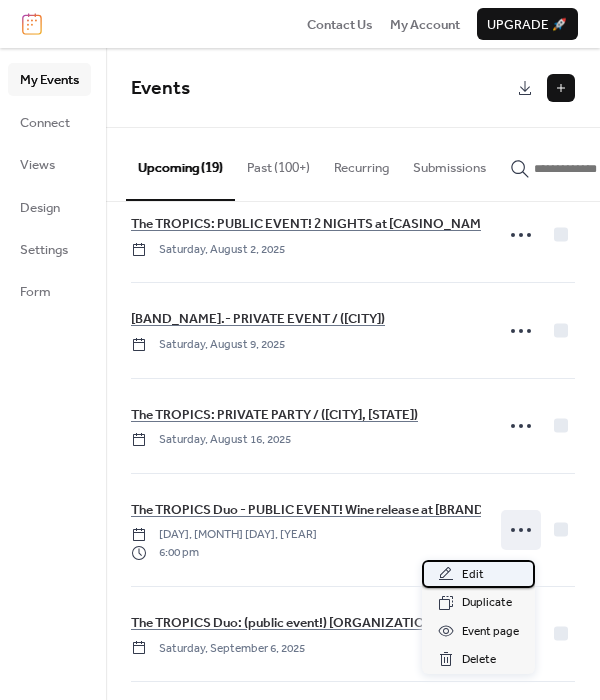 click on "Edit" at bounding box center (473, 575) 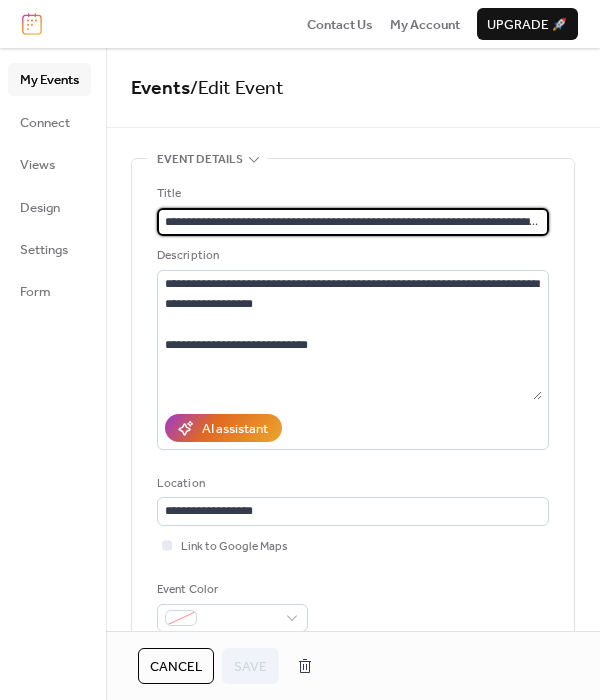 scroll, scrollTop: 0, scrollLeft: 59, axis: horizontal 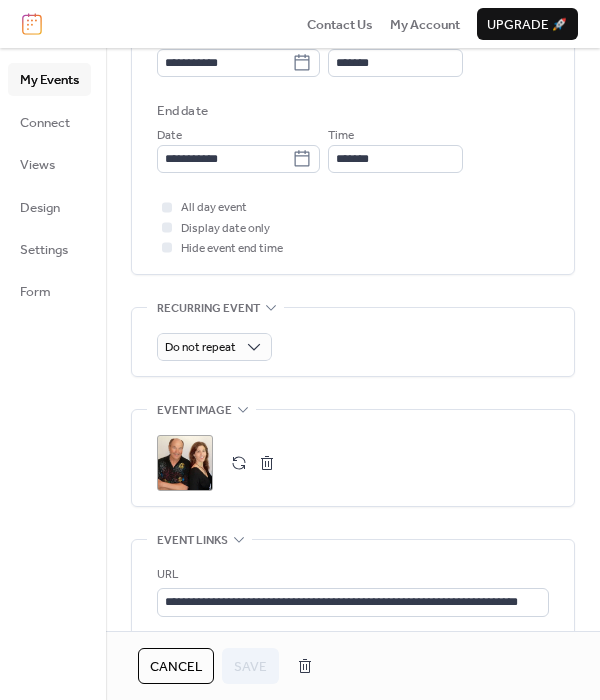 click at bounding box center [239, 463] 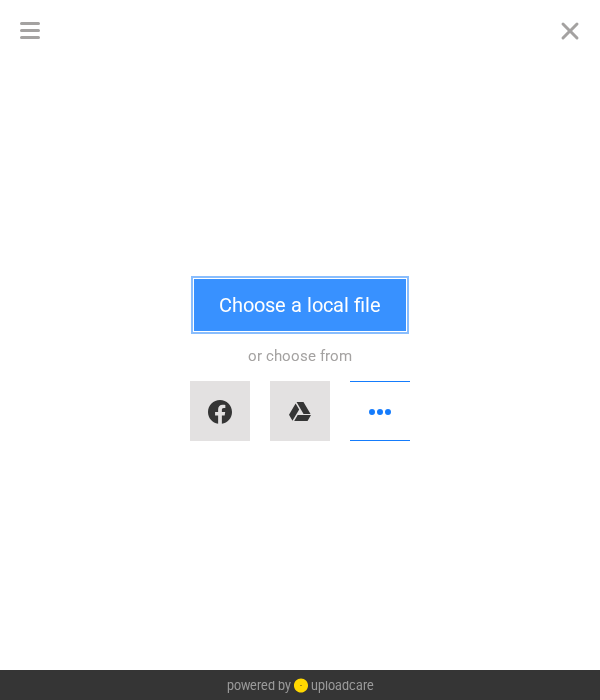 click on "Choose a local file" at bounding box center (300, 305) 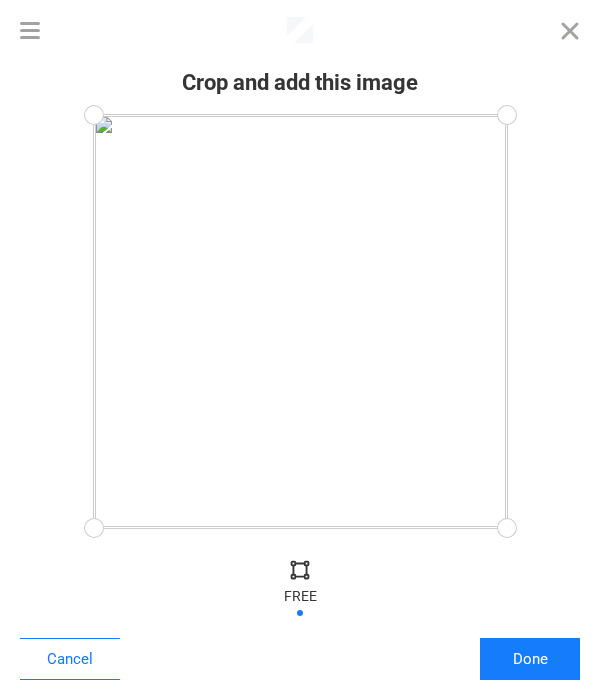 drag, startPoint x: 302, startPoint y: 280, endPoint x: 305, endPoint y: 329, distance: 49.09175 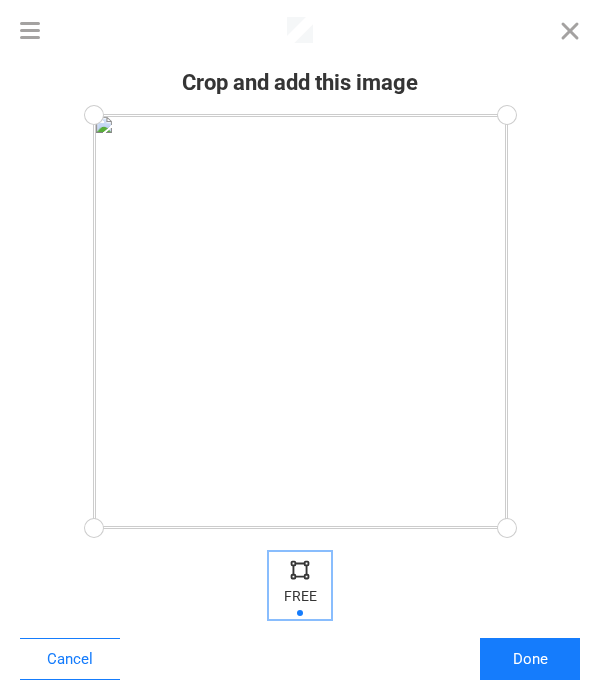 click at bounding box center [300, 569] 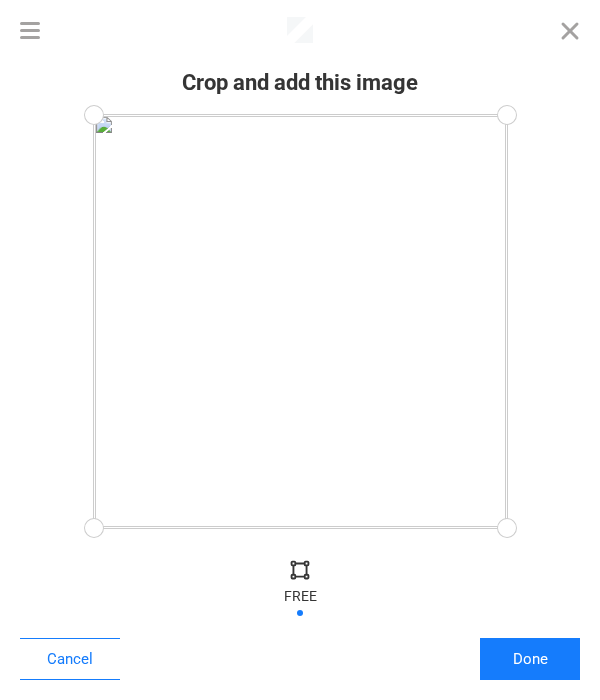 click at bounding box center (300, 569) 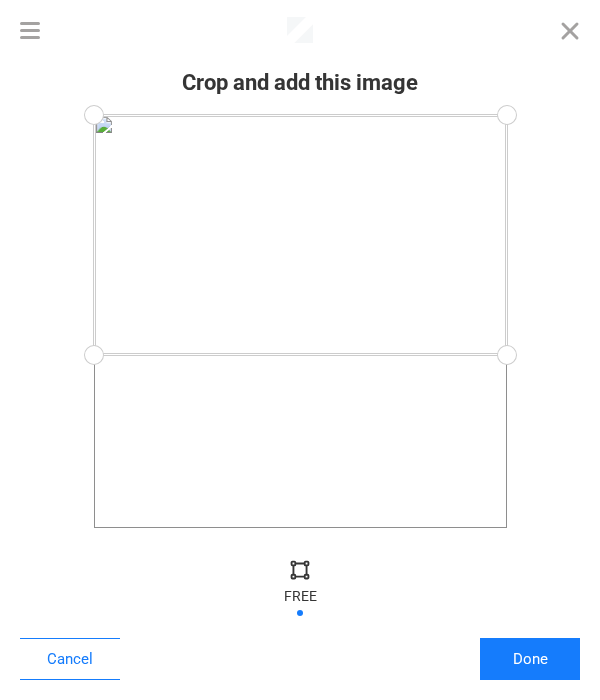 drag, startPoint x: 506, startPoint y: 528, endPoint x: 507, endPoint y: 355, distance: 173.00288 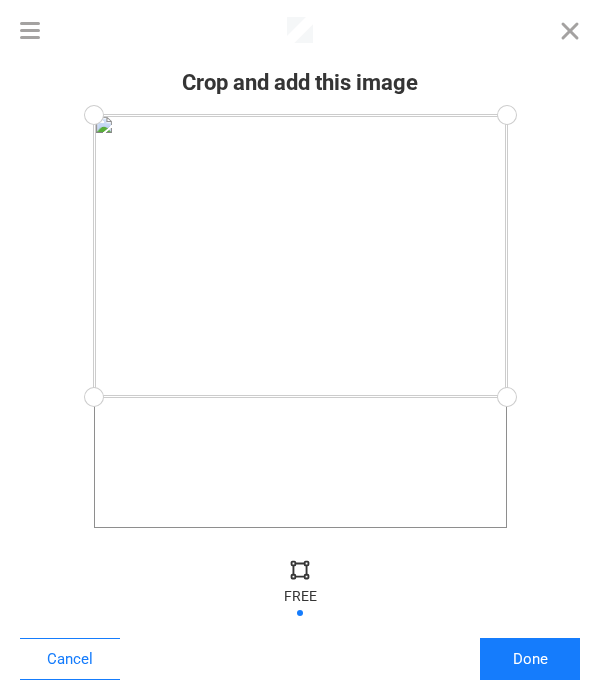 drag, startPoint x: 507, startPoint y: 356, endPoint x: 518, endPoint y: 406, distance: 51.1957 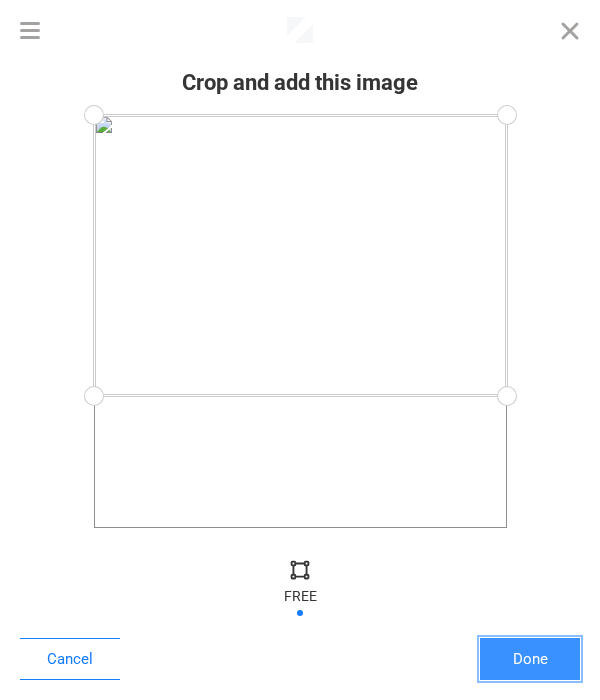 click on "Done" at bounding box center [530, 659] 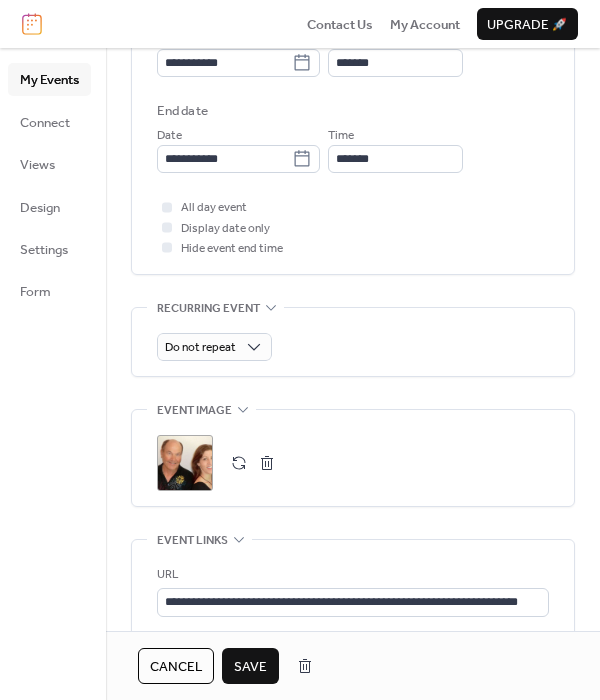 click on ";" at bounding box center [185, 463] 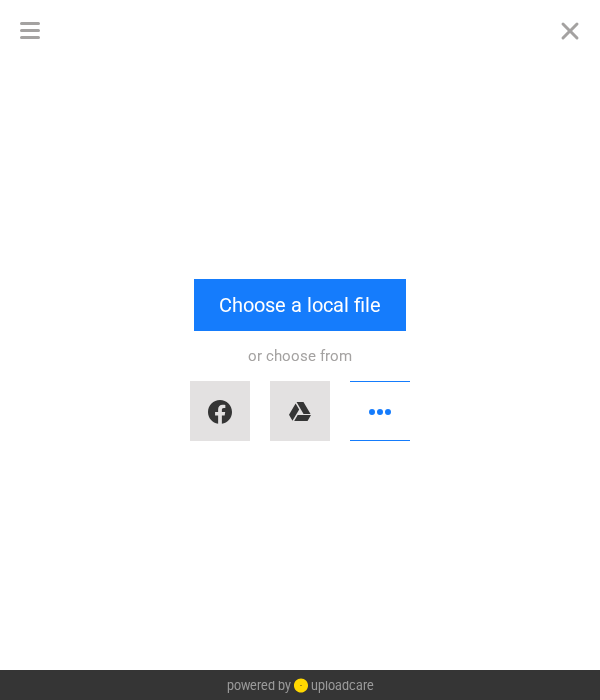 click at bounding box center (570, 30) 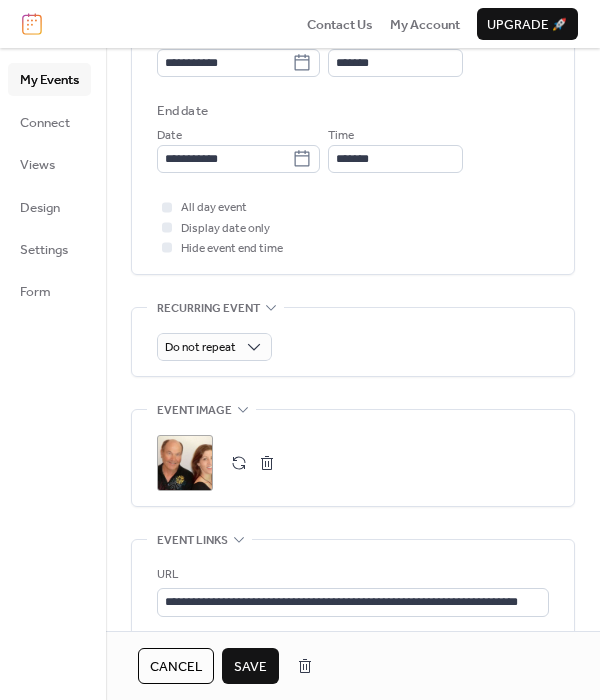 click on "Save" at bounding box center (250, 667) 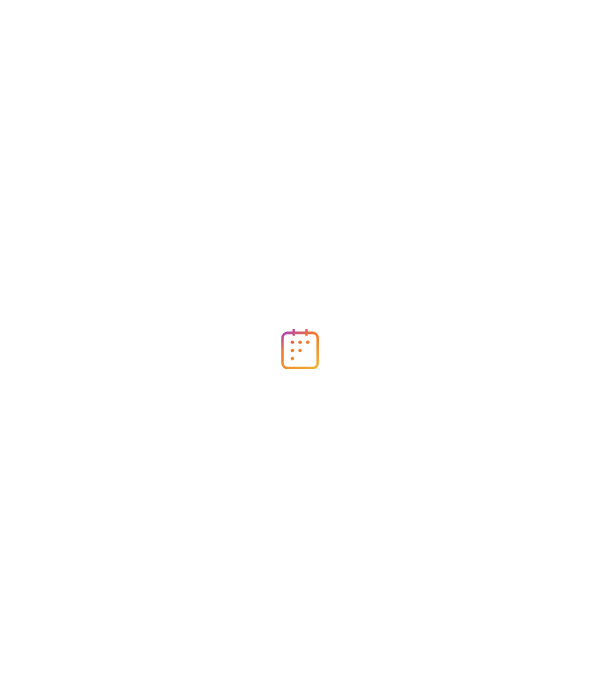 scroll, scrollTop: 0, scrollLeft: 0, axis: both 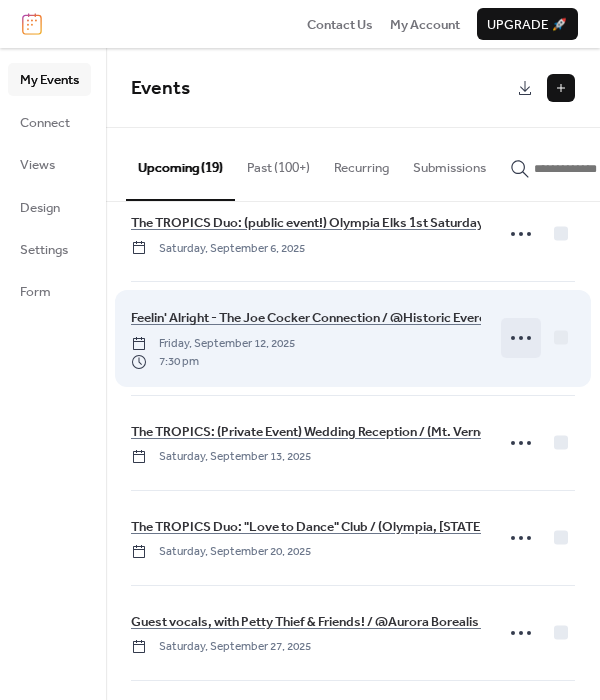 click 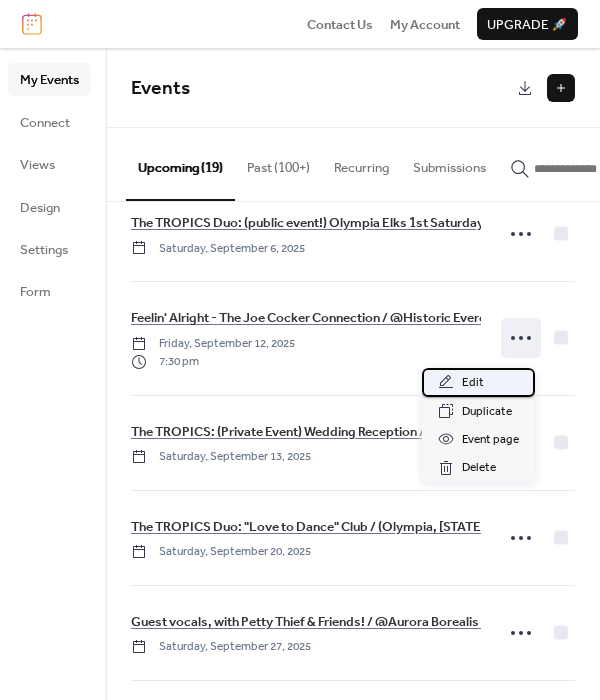 click on "Edit" at bounding box center (473, 383) 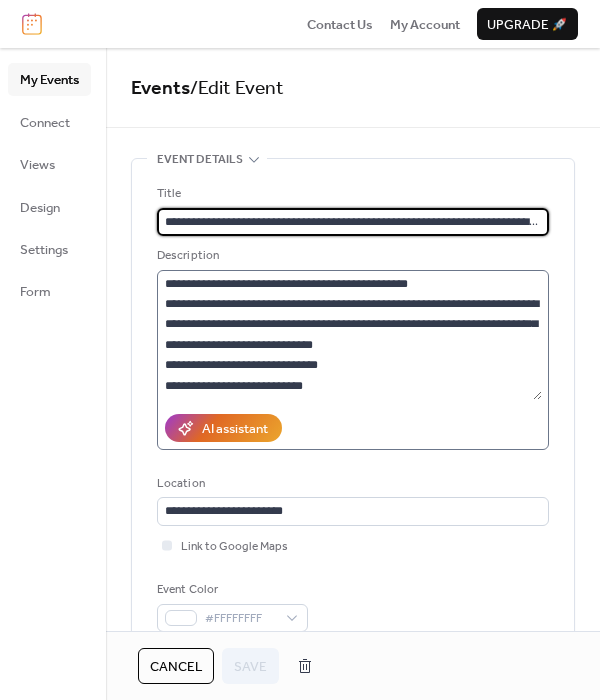 scroll, scrollTop: 0, scrollLeft: 42, axis: horizontal 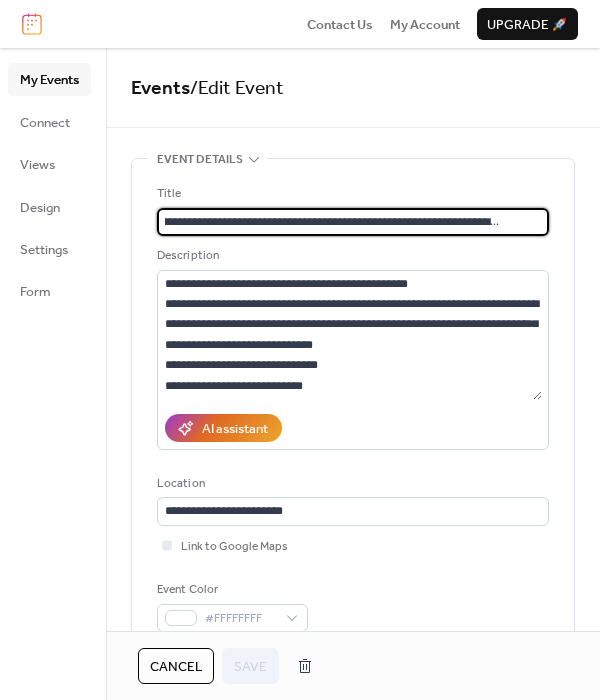 click on "**********" at bounding box center [349, 222] 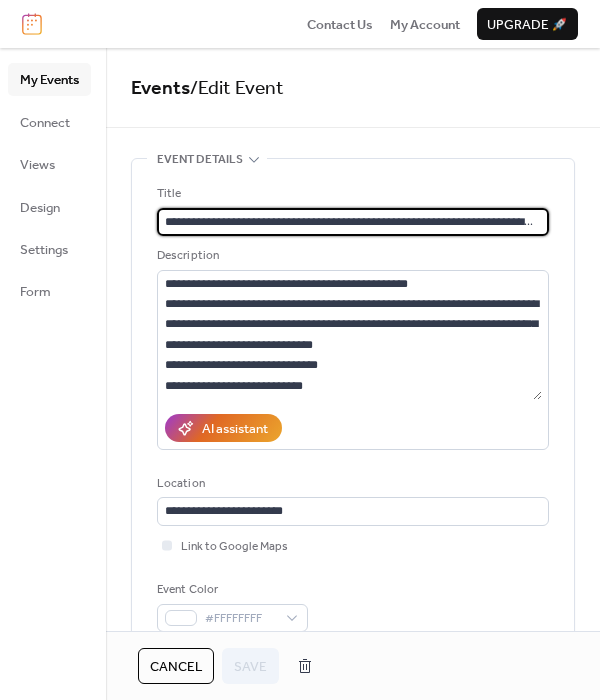 click on "**********" at bounding box center [349, 222] 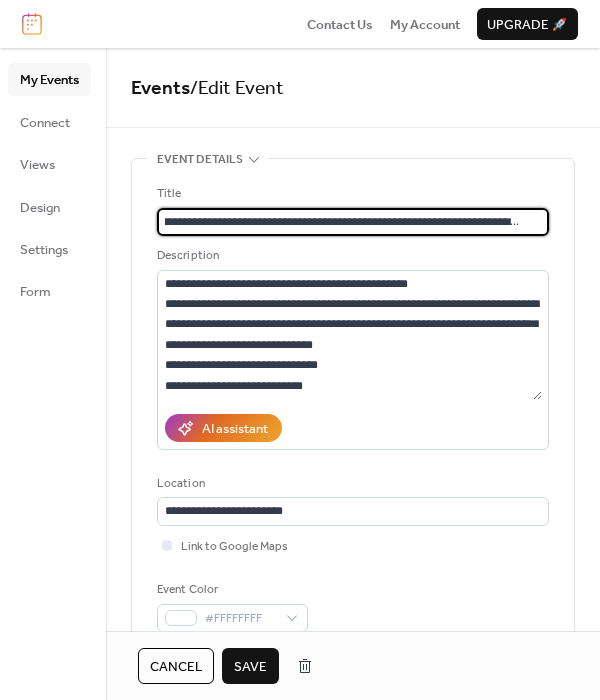 scroll, scrollTop: 0, scrollLeft: 18, axis: horizontal 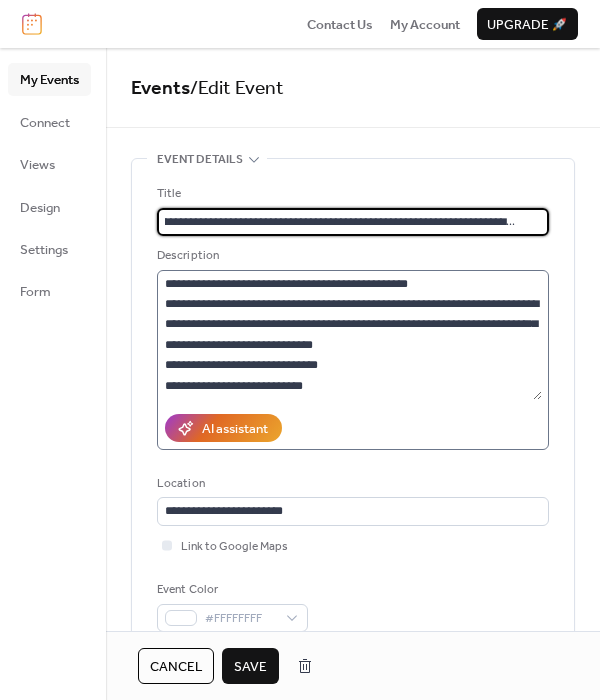 type on "**********" 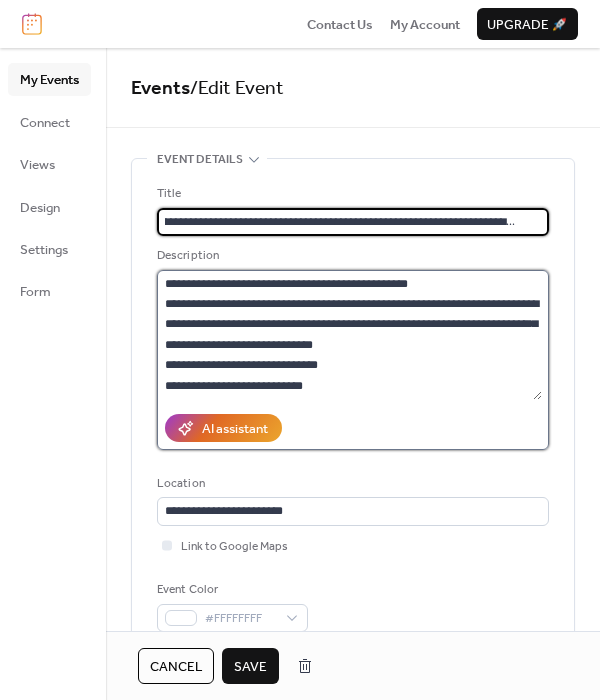 scroll, scrollTop: 0, scrollLeft: 0, axis: both 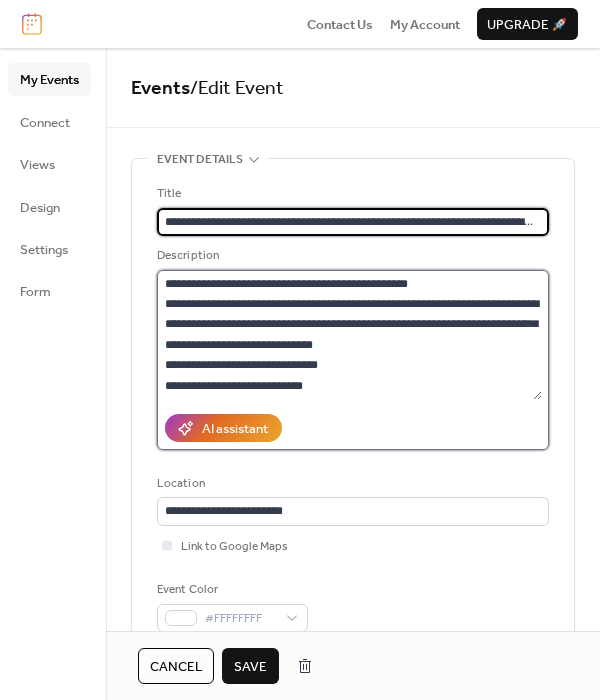 click on "**********" at bounding box center (349, 335) 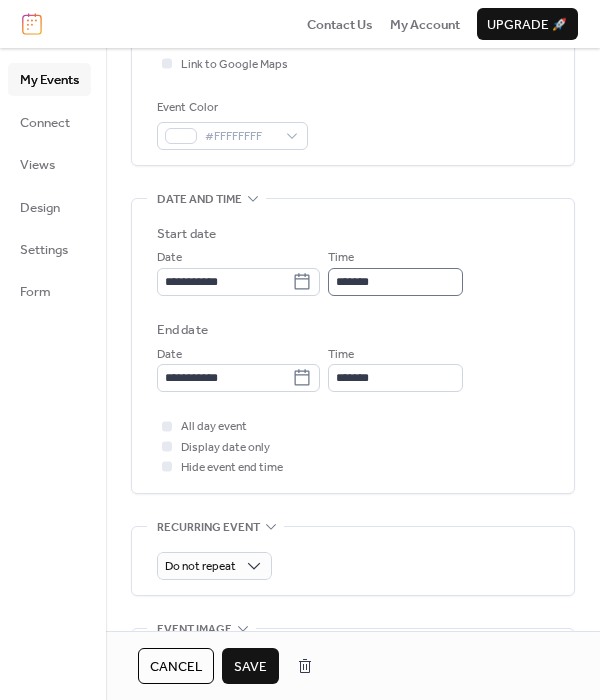 scroll, scrollTop: 483, scrollLeft: 0, axis: vertical 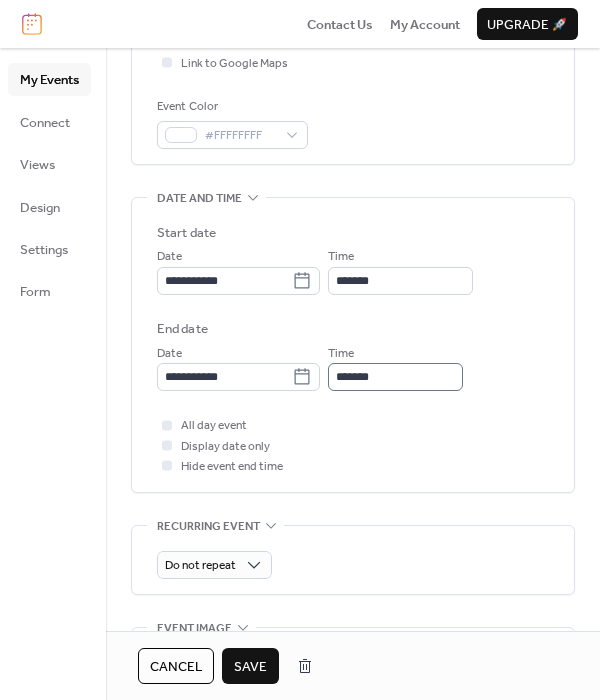 type on "**********" 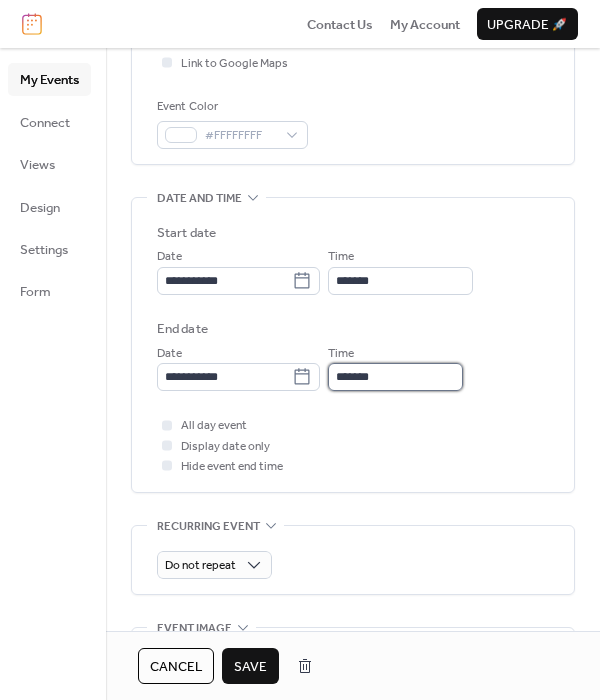 click on "*******" at bounding box center [395, 377] 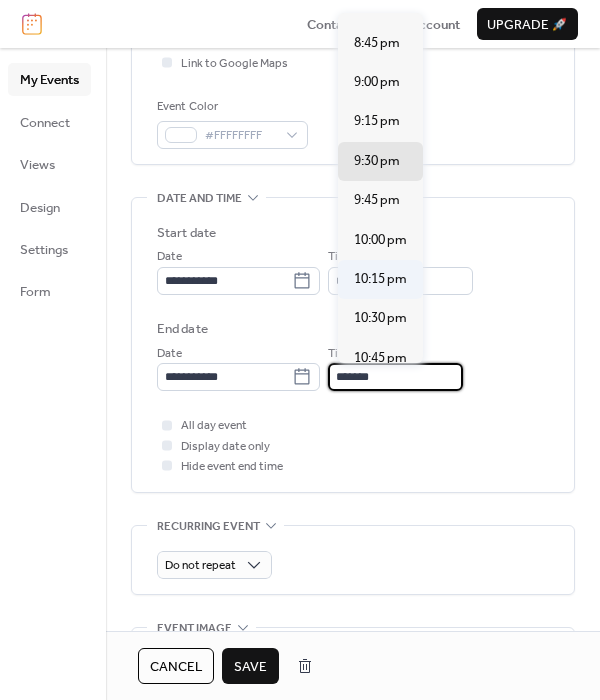 scroll, scrollTop: 153, scrollLeft: 0, axis: vertical 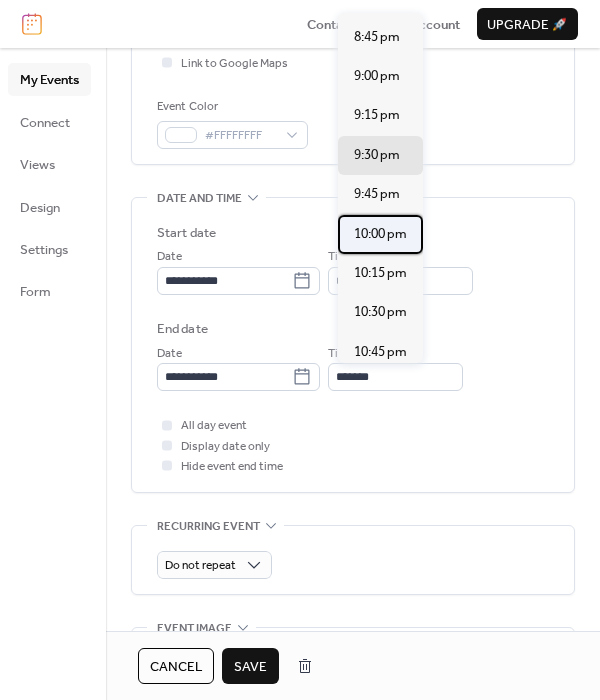 click on "10:00 pm" at bounding box center [380, 234] 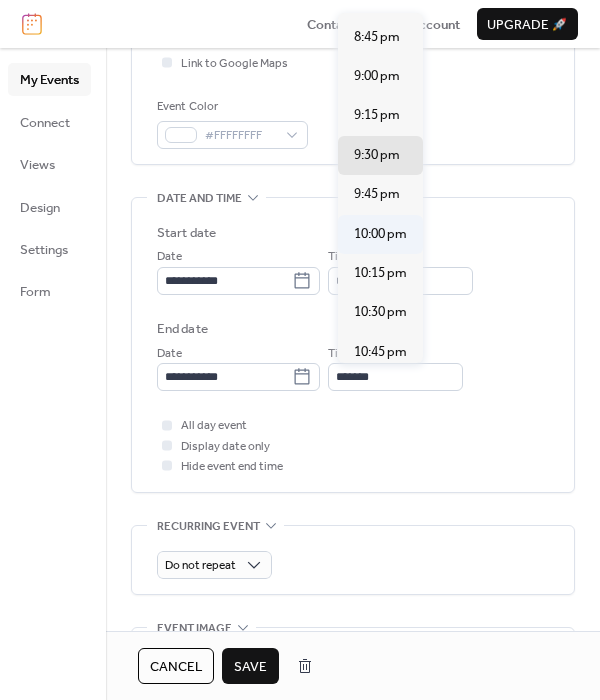 type on "********" 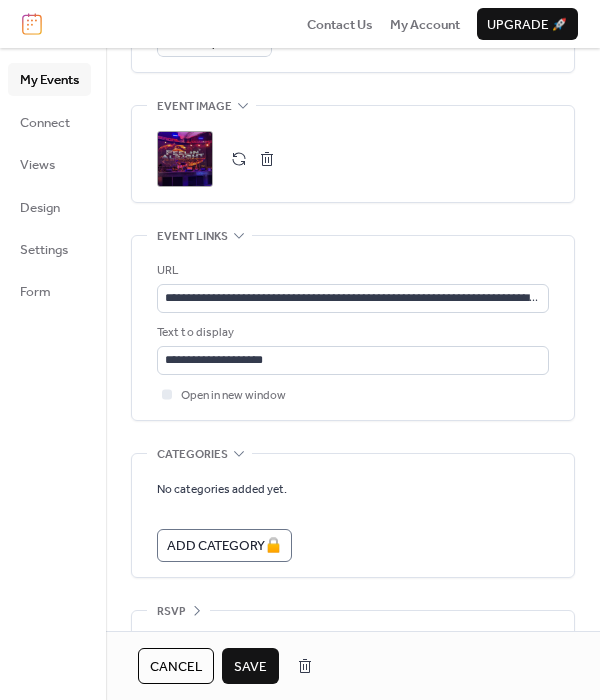 scroll, scrollTop: 1046, scrollLeft: 0, axis: vertical 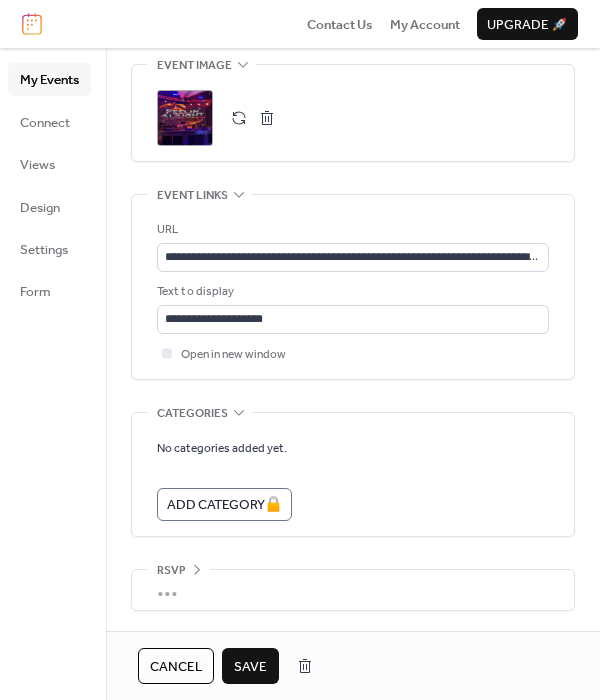 click on "Save" at bounding box center (250, 667) 